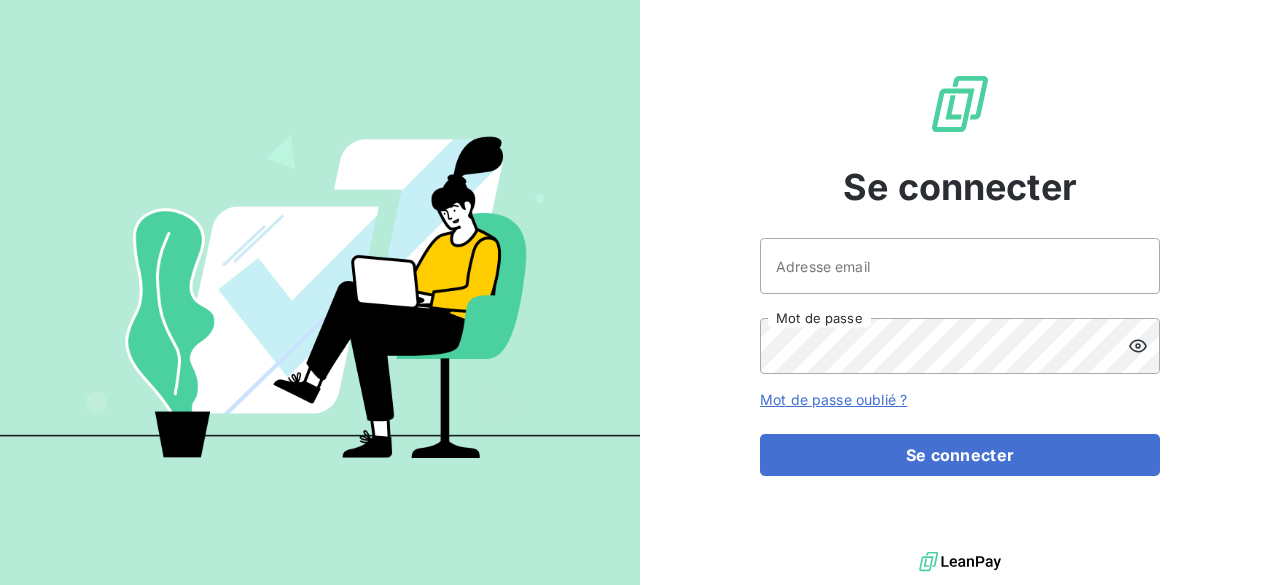 scroll, scrollTop: 0, scrollLeft: 0, axis: both 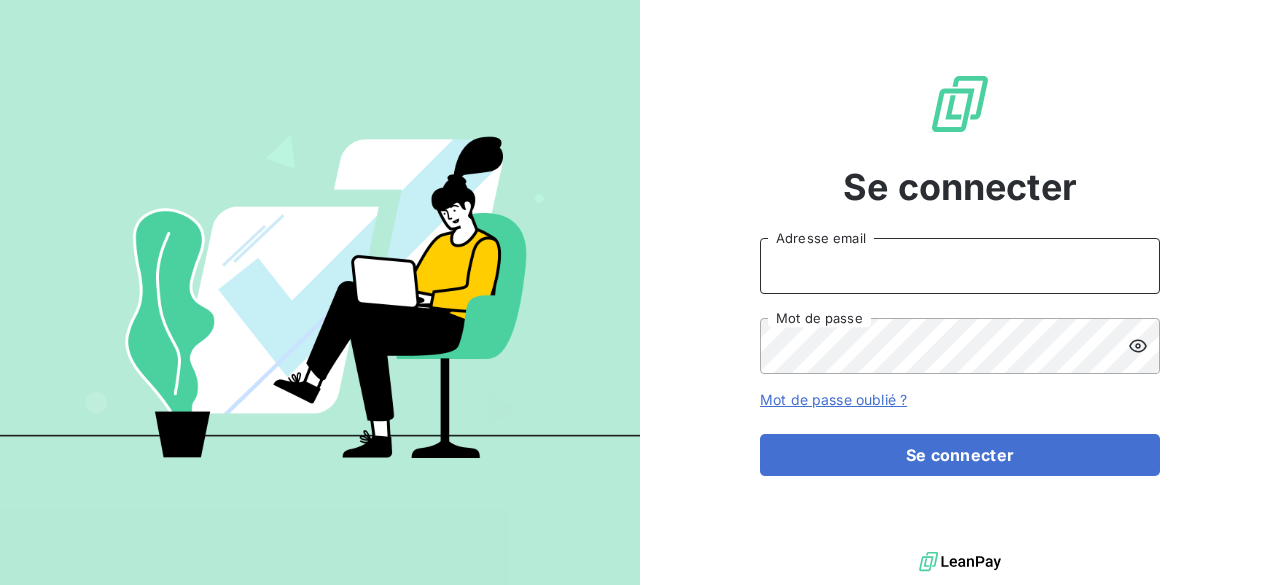 click on "Adresse email" at bounding box center [960, 266] 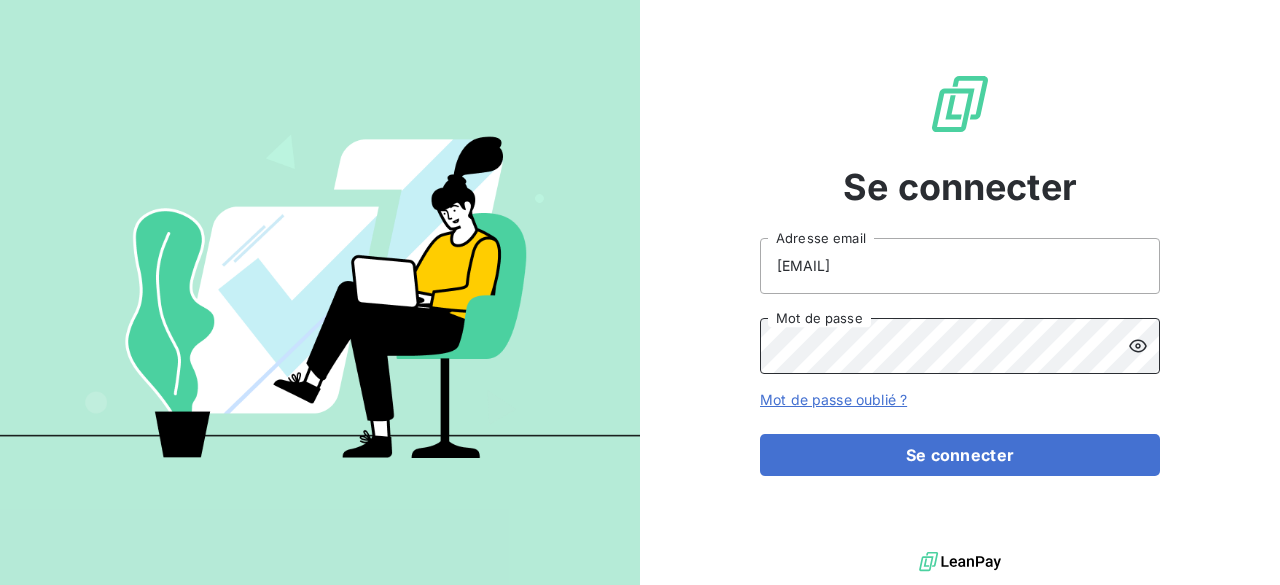 click on "Se connecter" at bounding box center [960, 455] 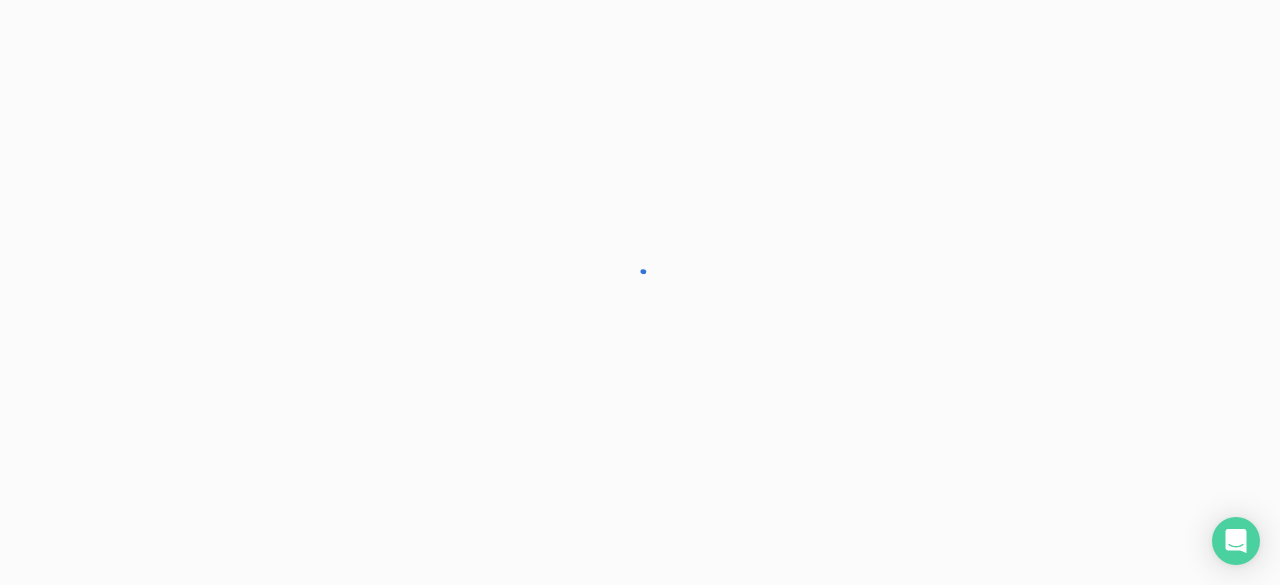 scroll, scrollTop: 0, scrollLeft: 0, axis: both 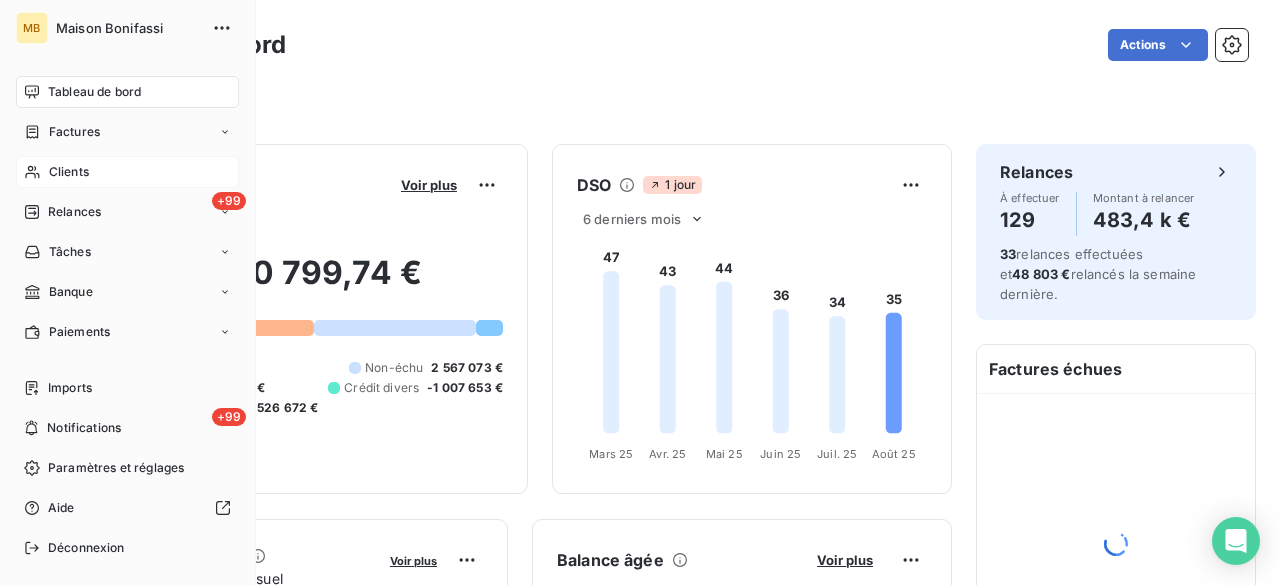 click on "Clients" at bounding box center (127, 172) 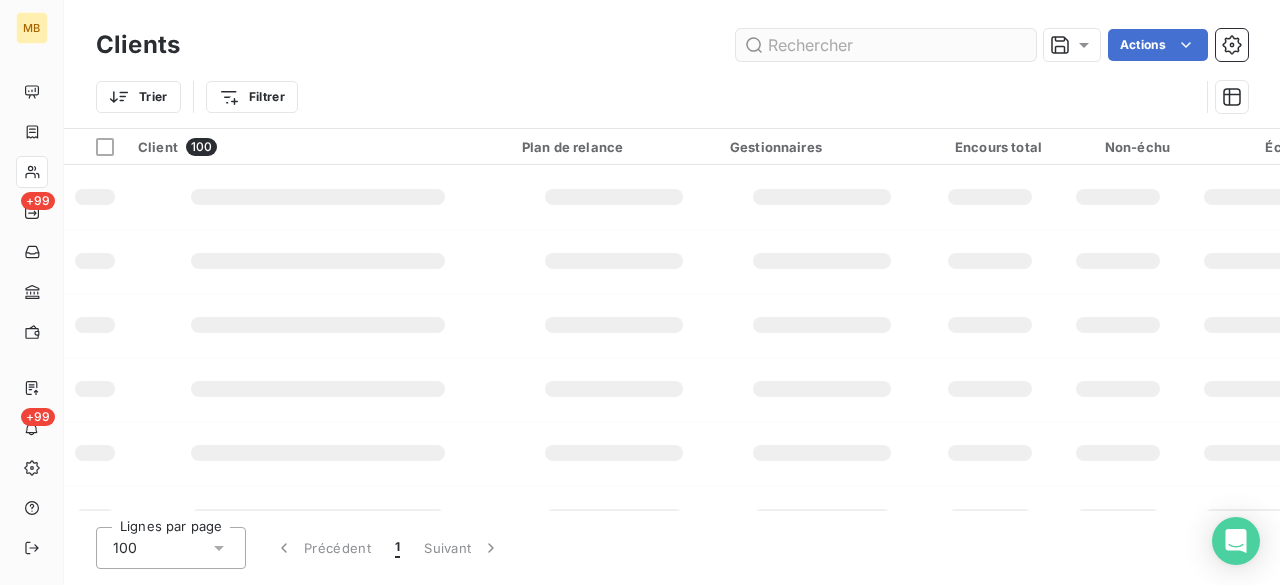 click at bounding box center (886, 45) 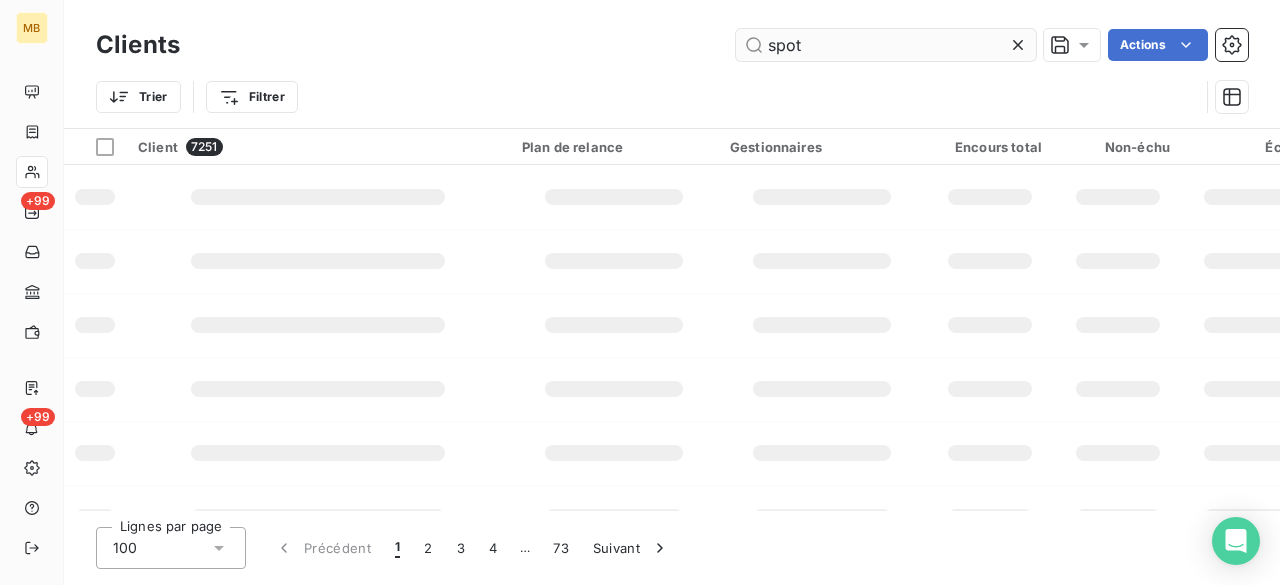 type on "spot" 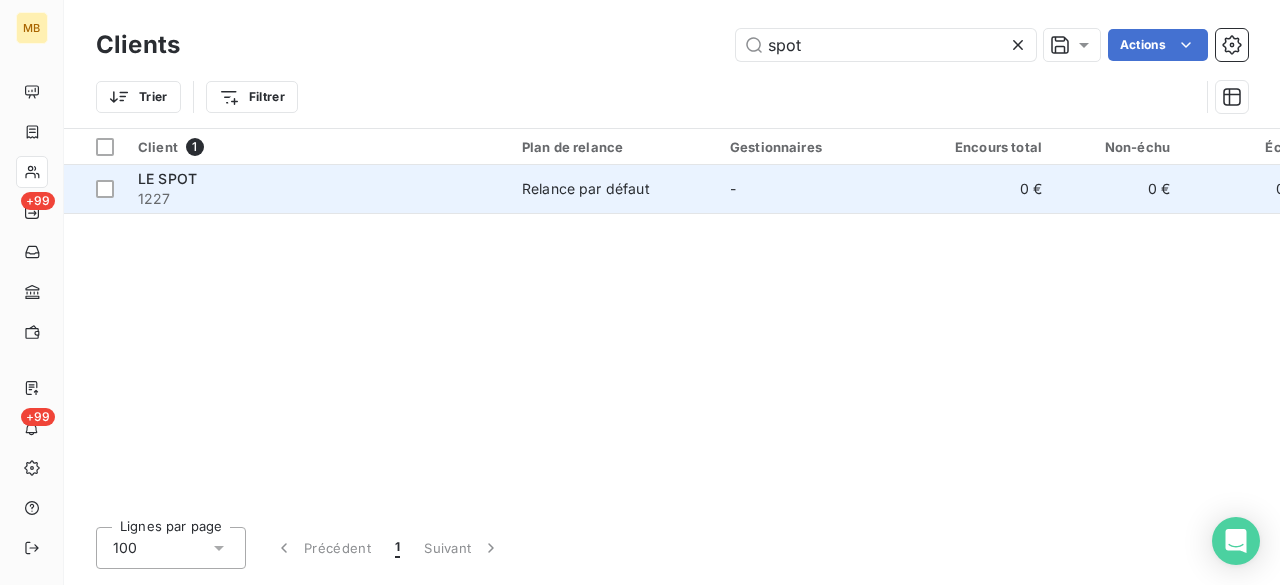 click on "Relance par défaut" at bounding box center (586, 189) 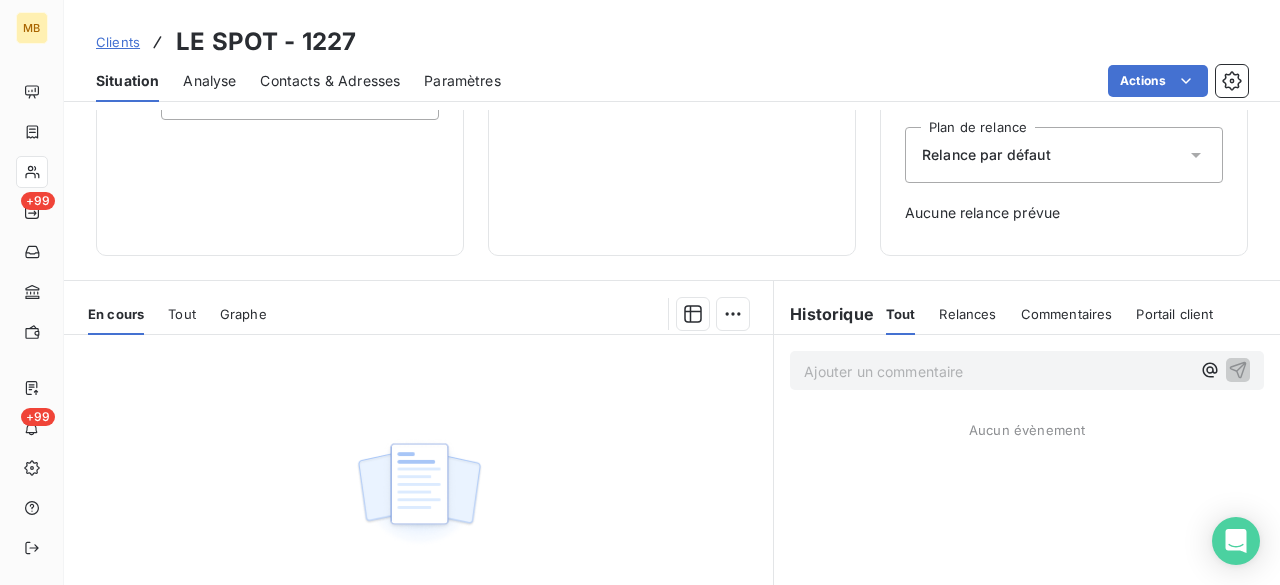 scroll, scrollTop: 374, scrollLeft: 0, axis: vertical 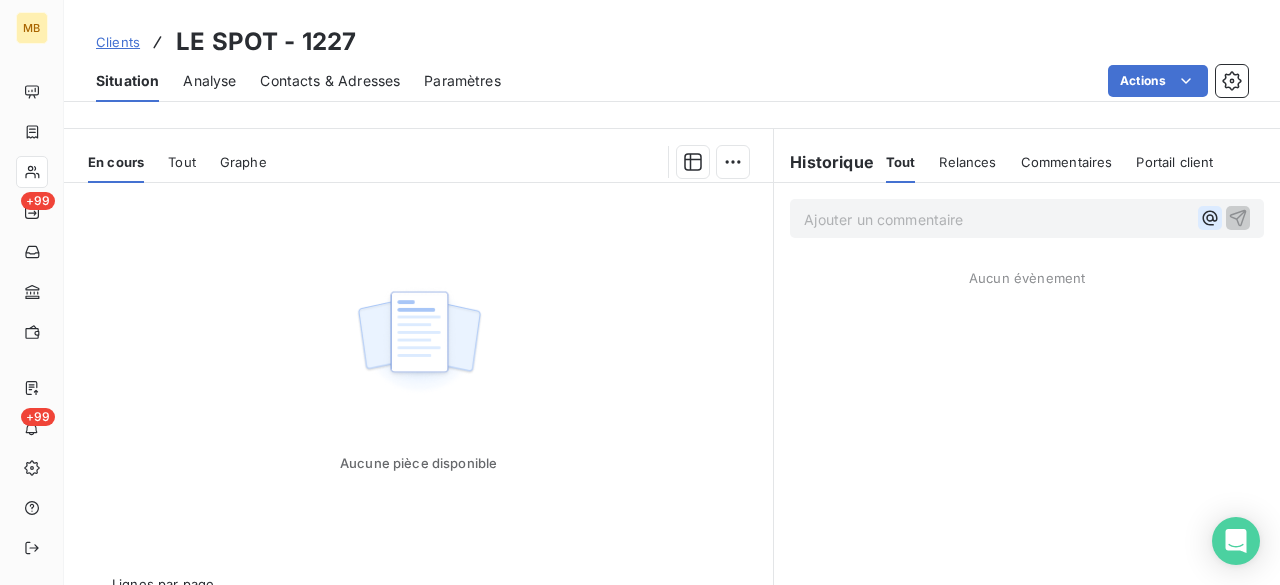 click 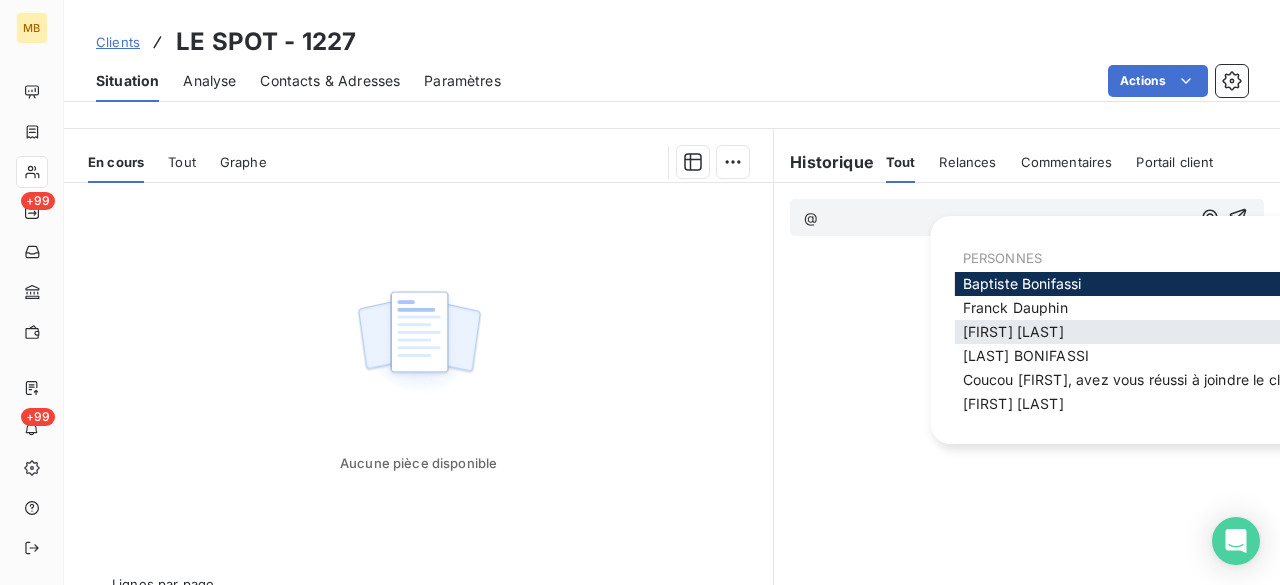 click on "[FIRST]   [LAST]" at bounding box center [1013, 331] 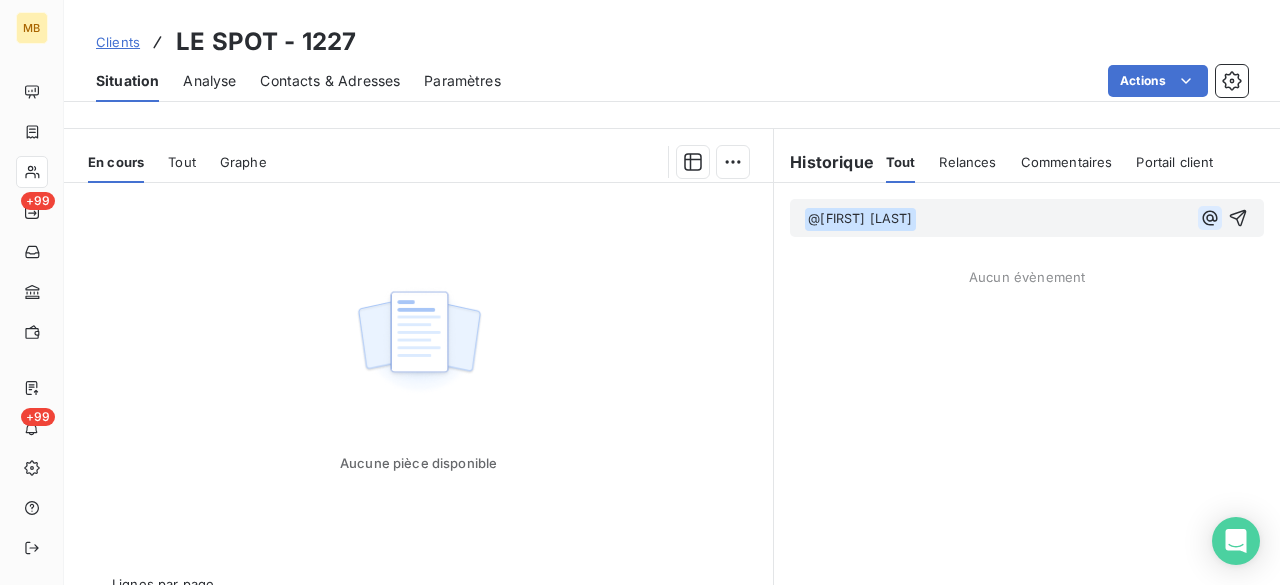 click 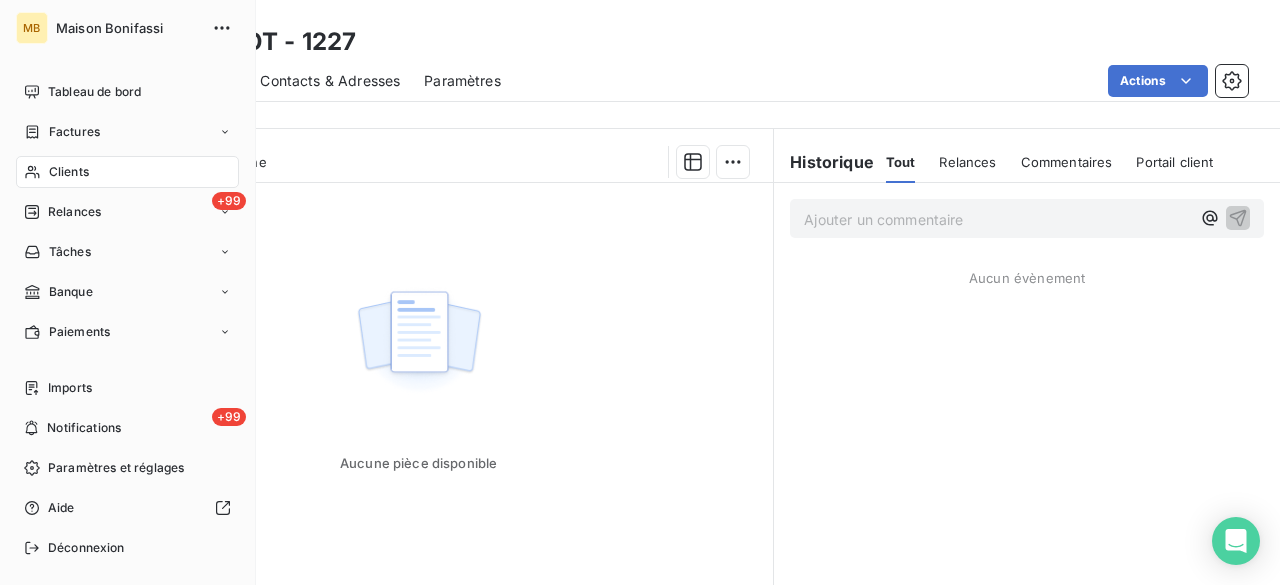 click on "Clients" at bounding box center [127, 172] 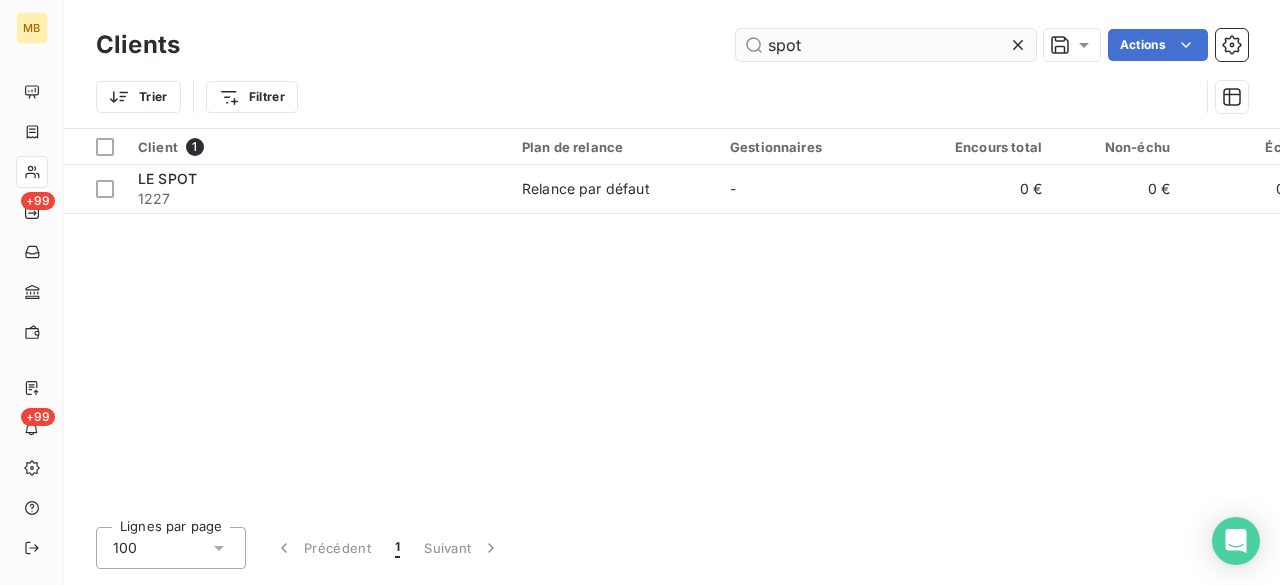 click on "spot" at bounding box center (886, 45) 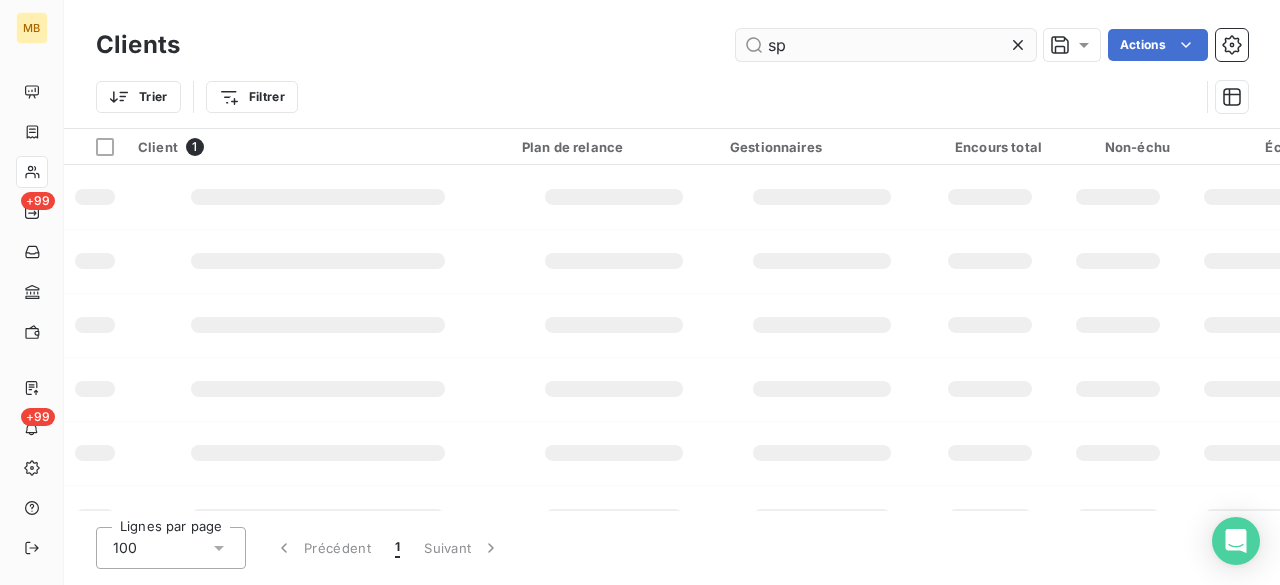 type on "s" 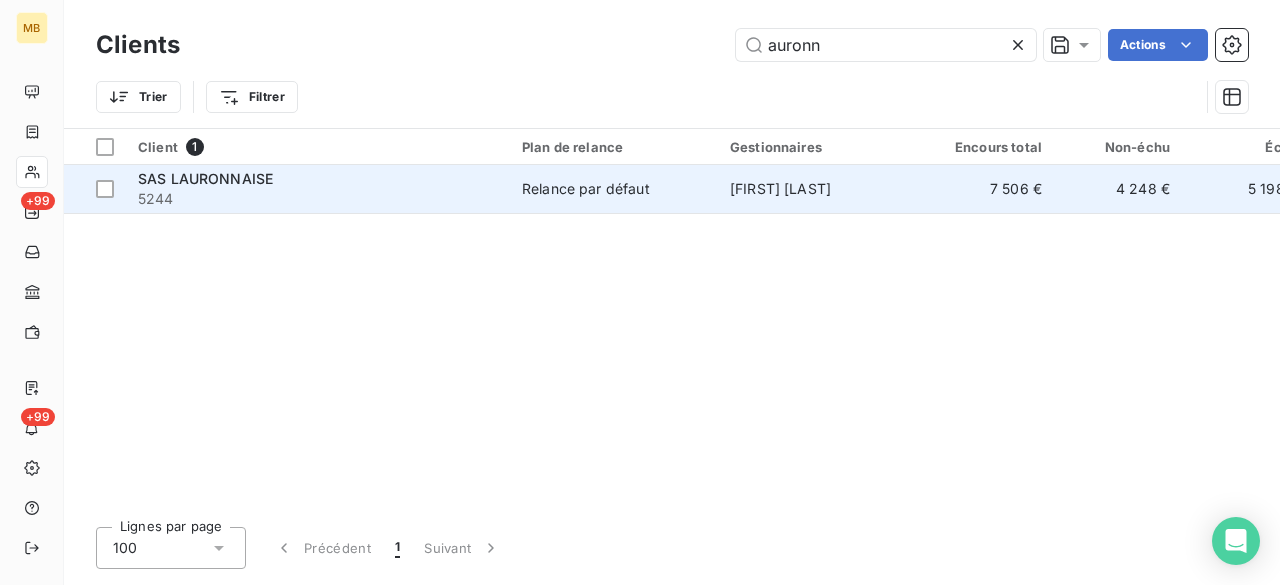 type on "auronn" 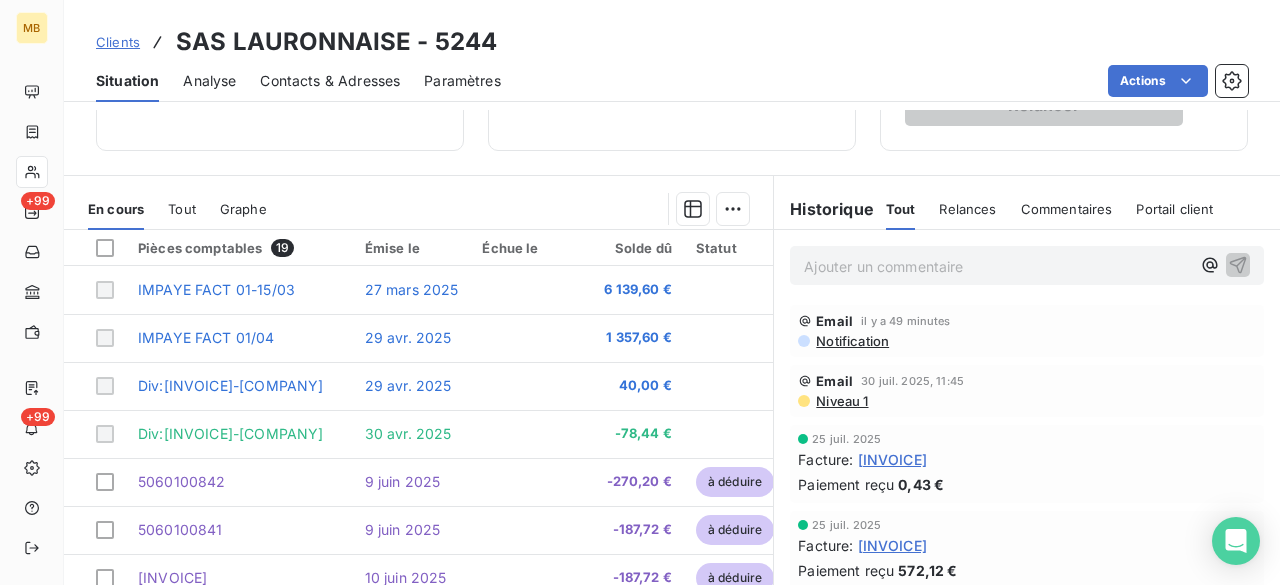 scroll, scrollTop: 444, scrollLeft: 0, axis: vertical 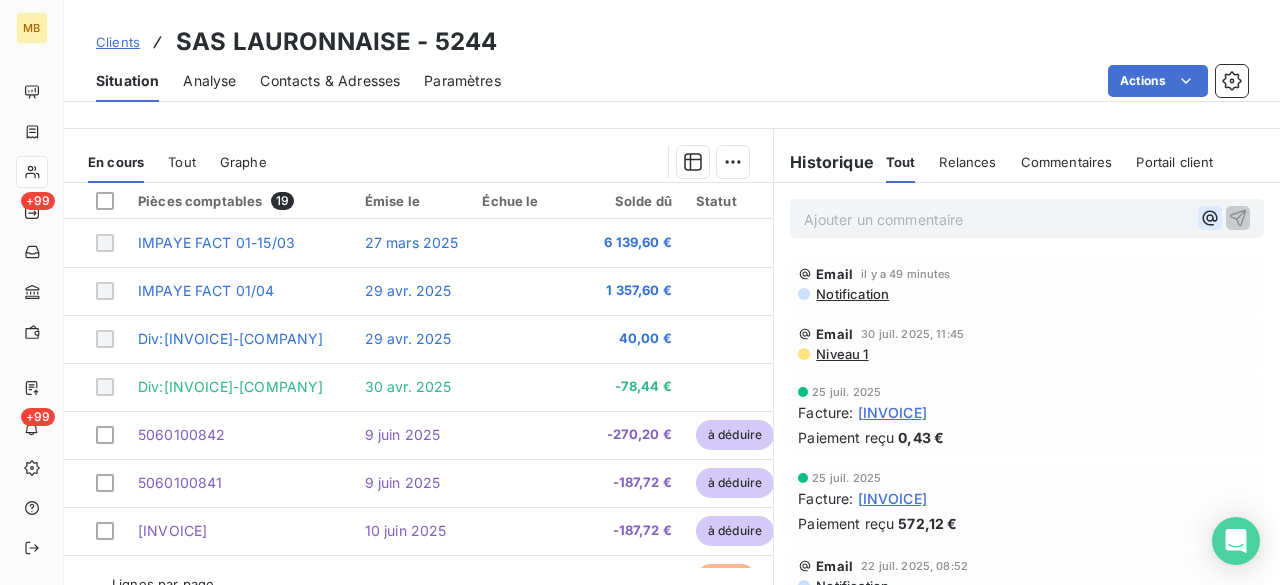 click 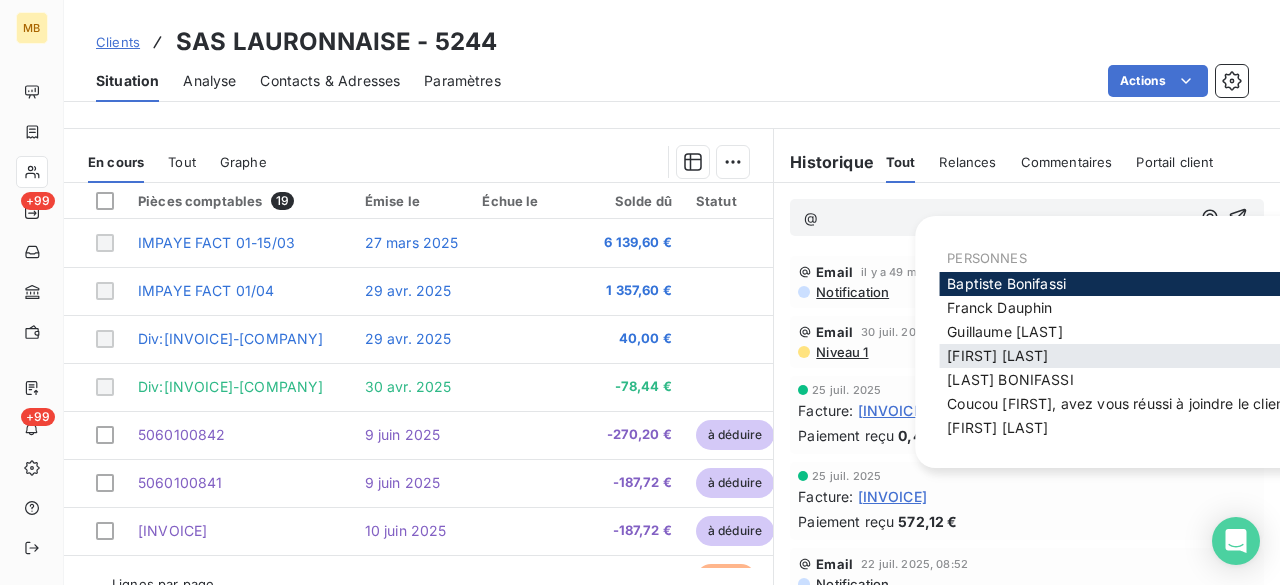 click on "[FIRST]   [LAST]" at bounding box center [997, 355] 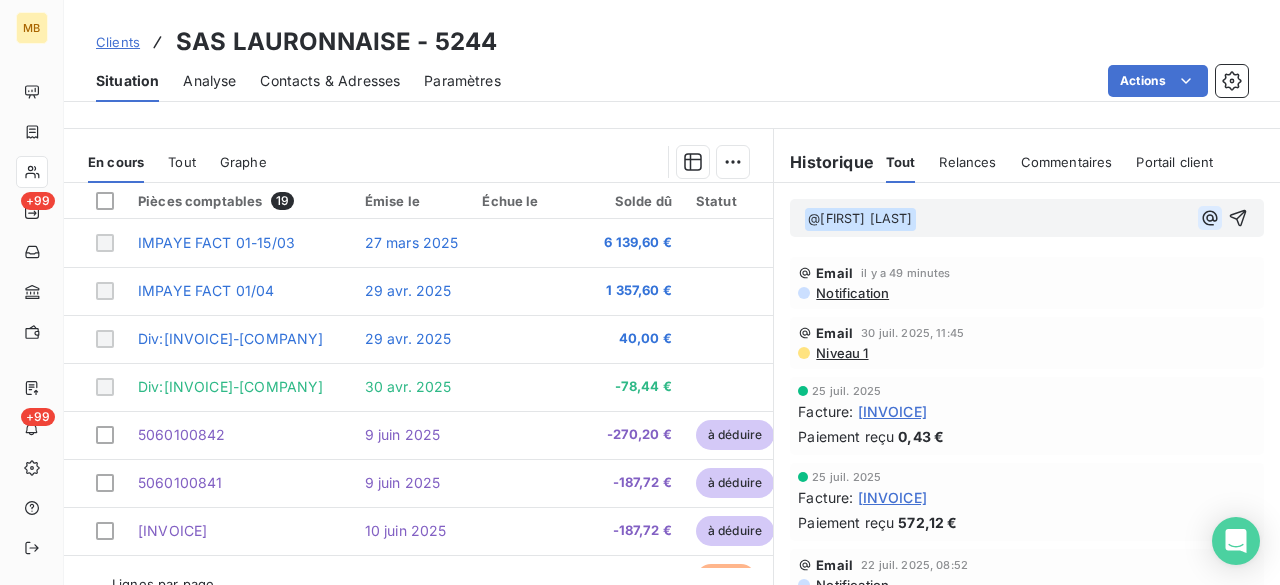 click 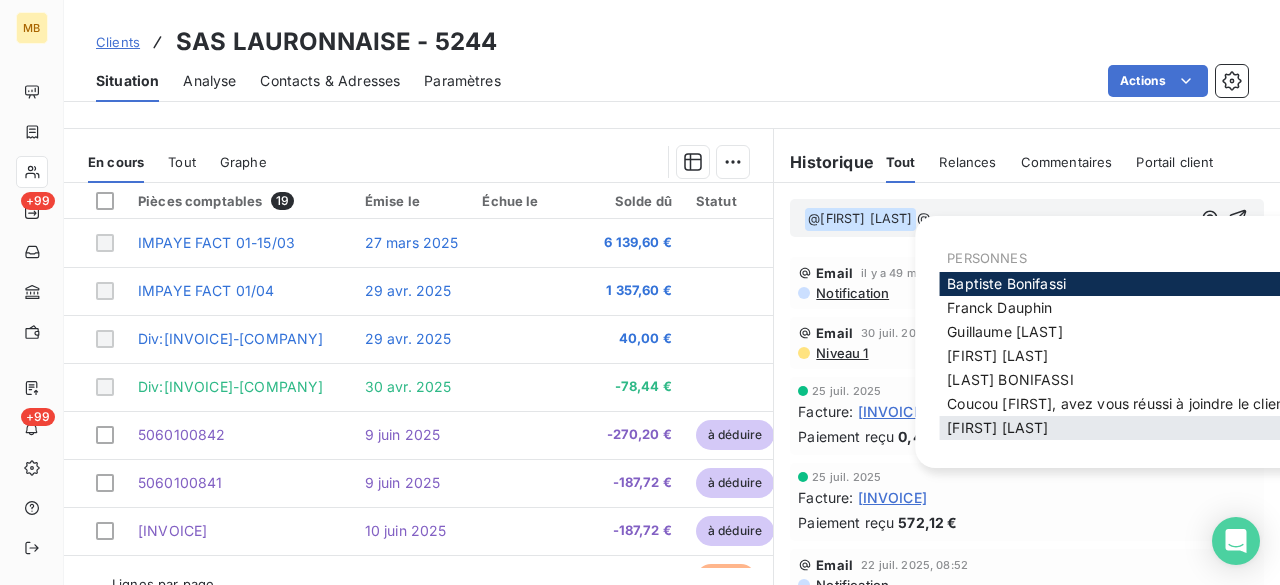 click on "[FIRST] [LAST]" at bounding box center [997, 427] 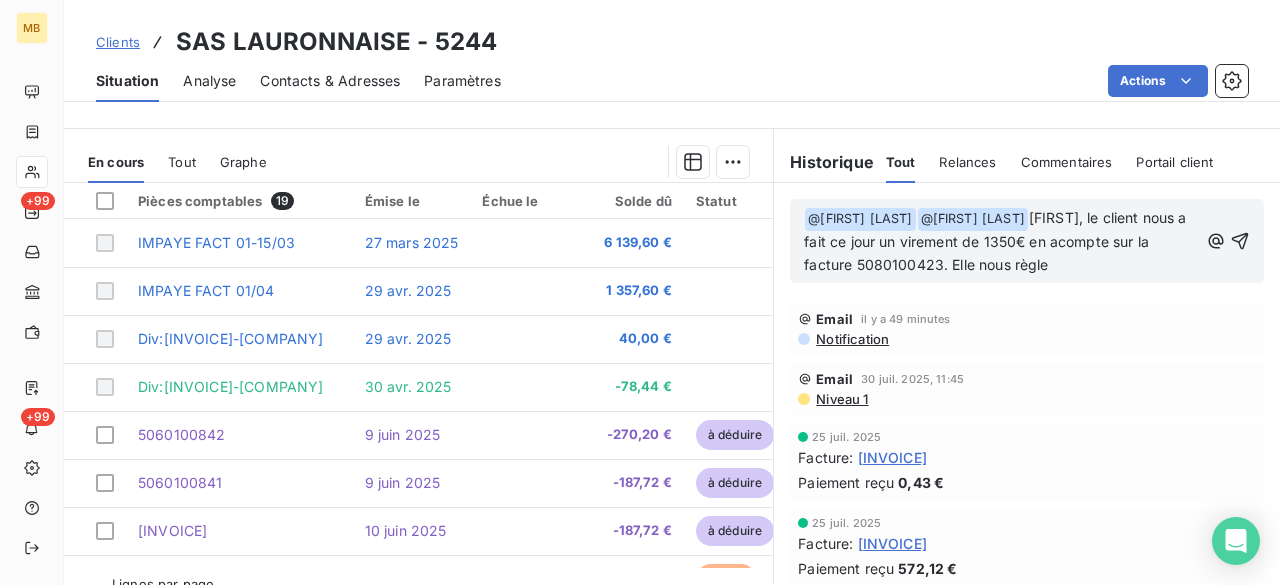 click on "[FIRST], le client nous a fait ce jour un virement de 1350€ en acompte sur la facture 5080100423. Elle nous règle" at bounding box center [997, 241] 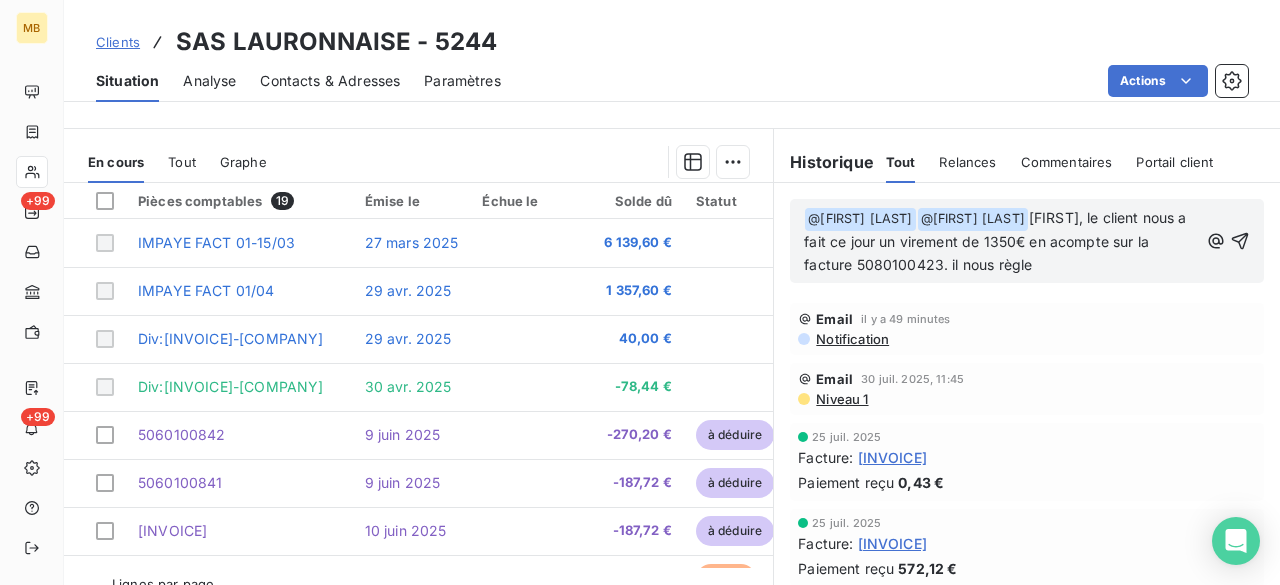 click on "﻿ @ [FIRST] [LAST] ﻿ ﻿ @ [FIRST] [LAST] ﻿  [FIRST], le client nous a fait ce jour un virement de 1350€ en acompte sur la facture 5080100423. il nous règle" at bounding box center [1001, 242] 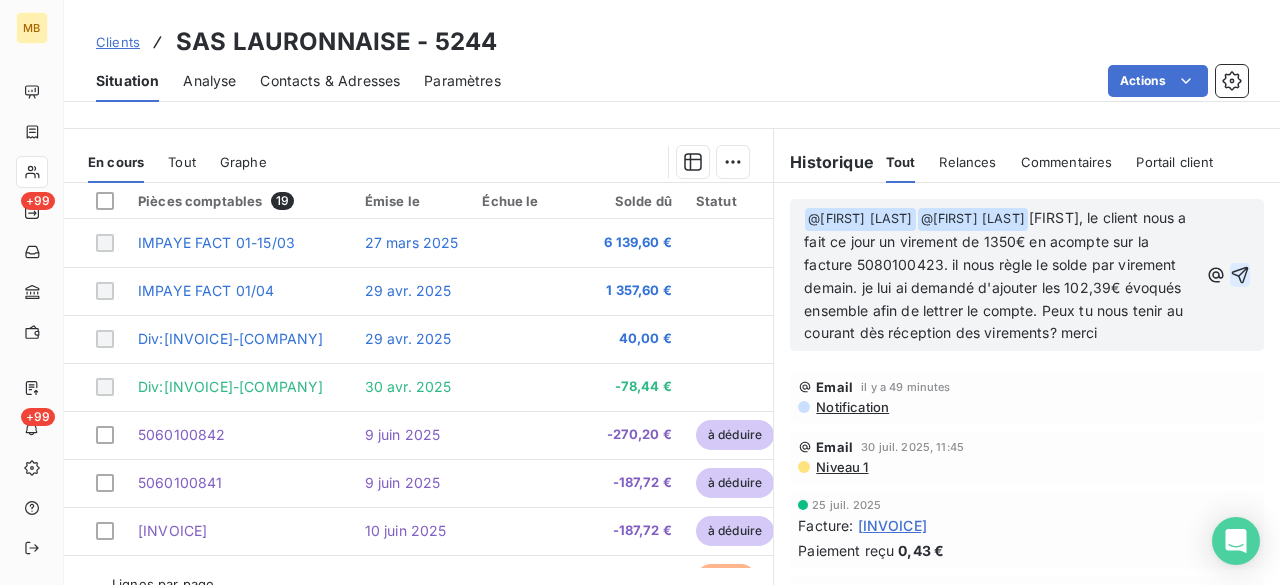 click 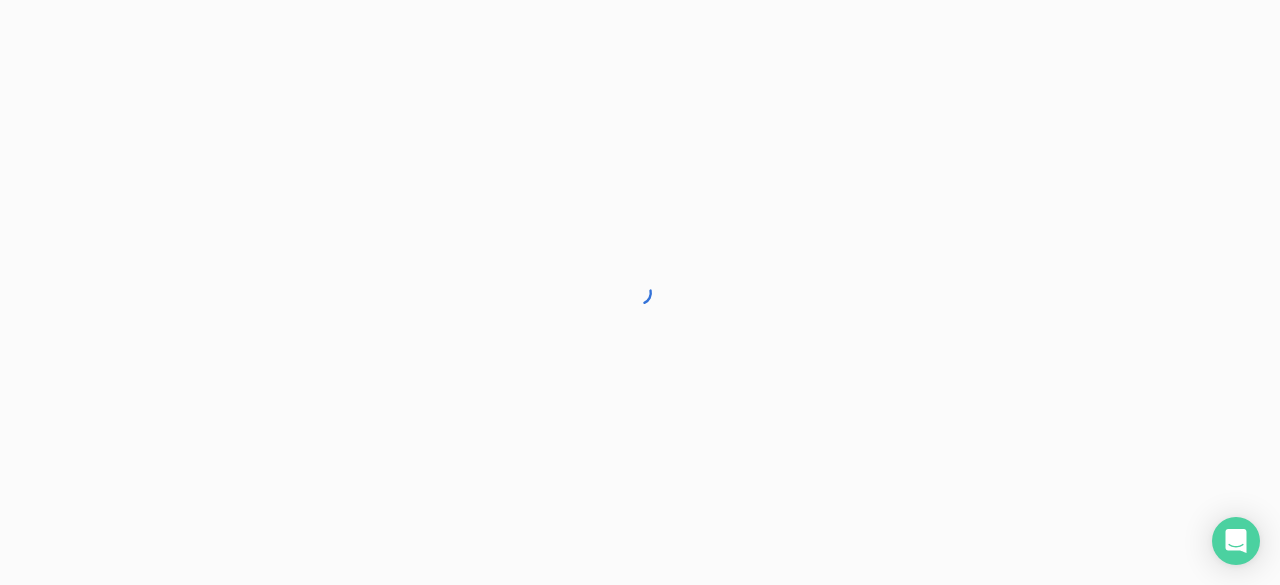 scroll, scrollTop: 0, scrollLeft: 0, axis: both 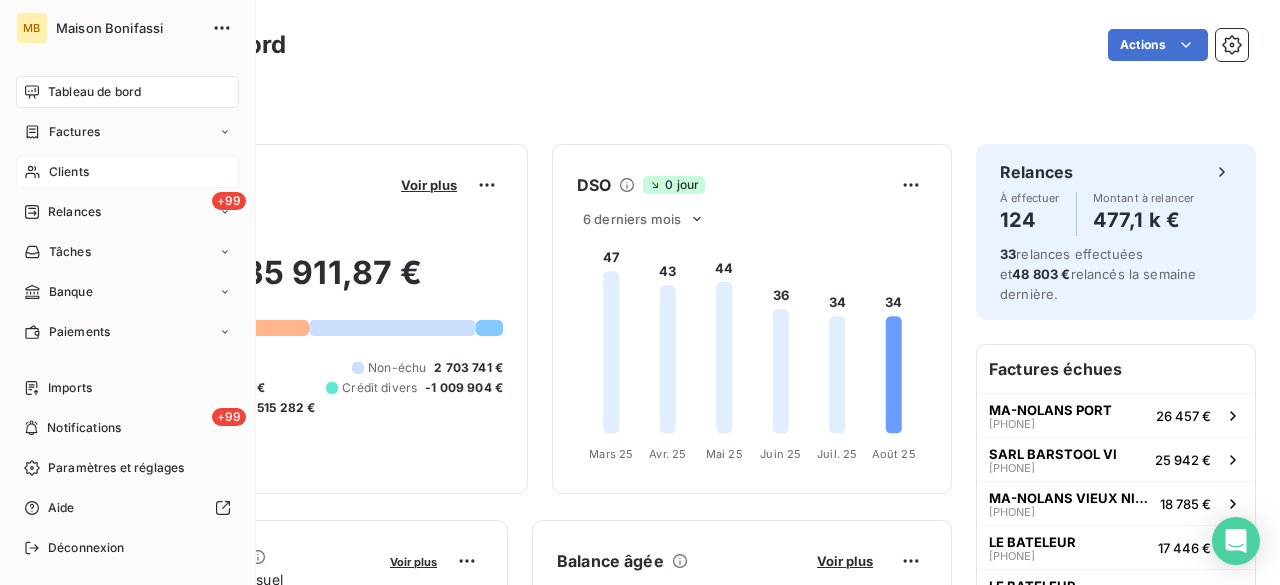 click 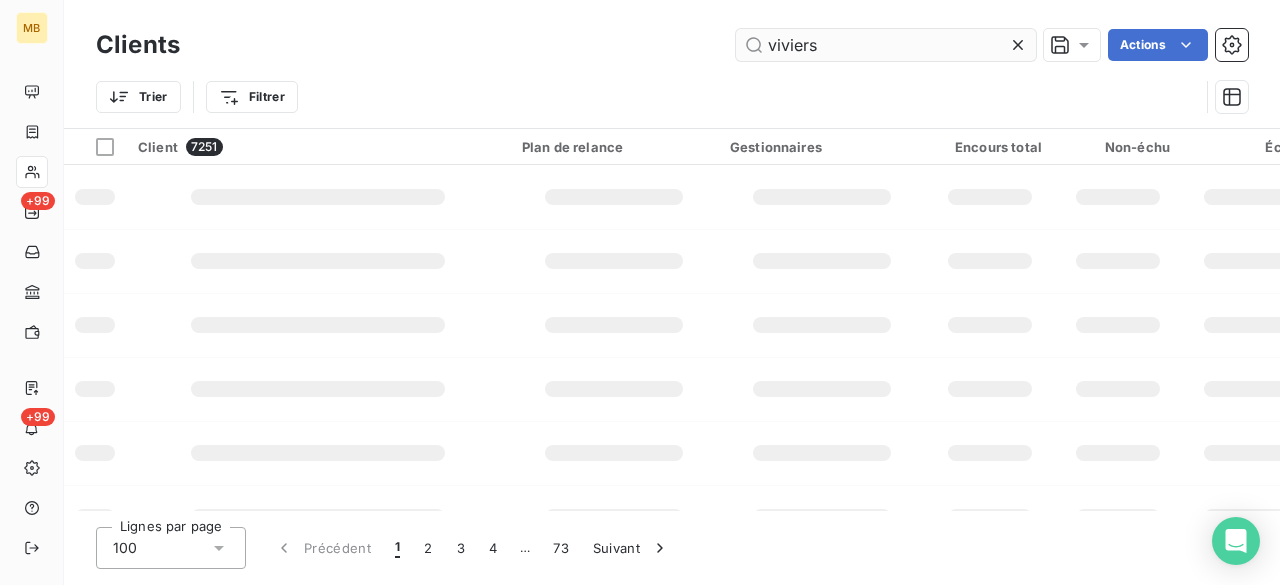 type on "viviers" 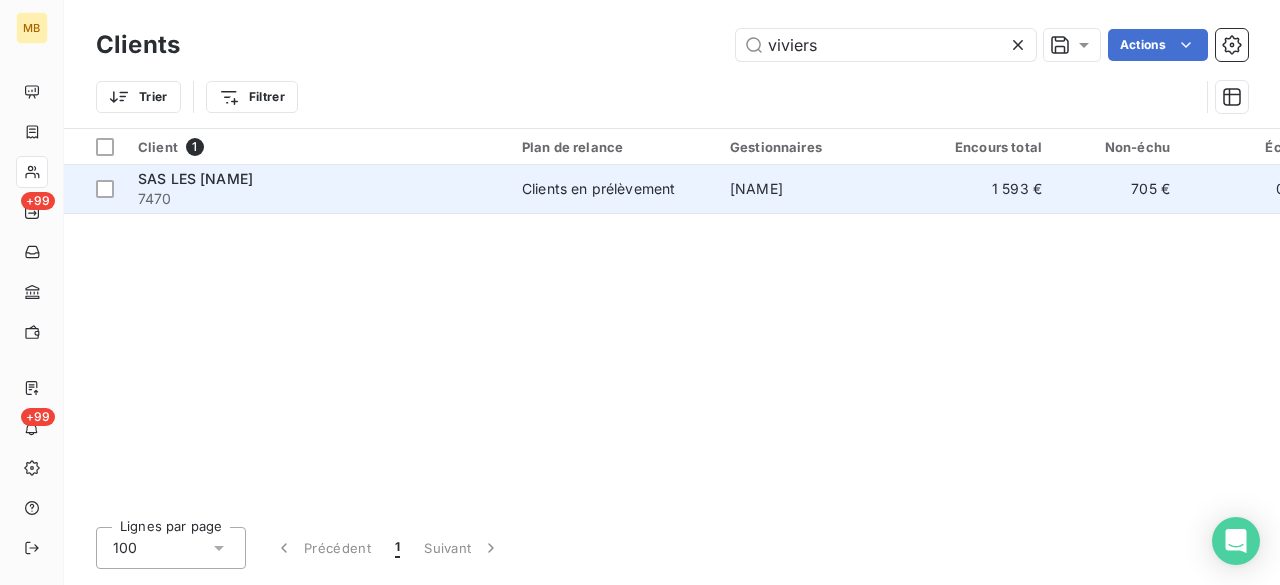 click on "[NAME]" at bounding box center (822, 189) 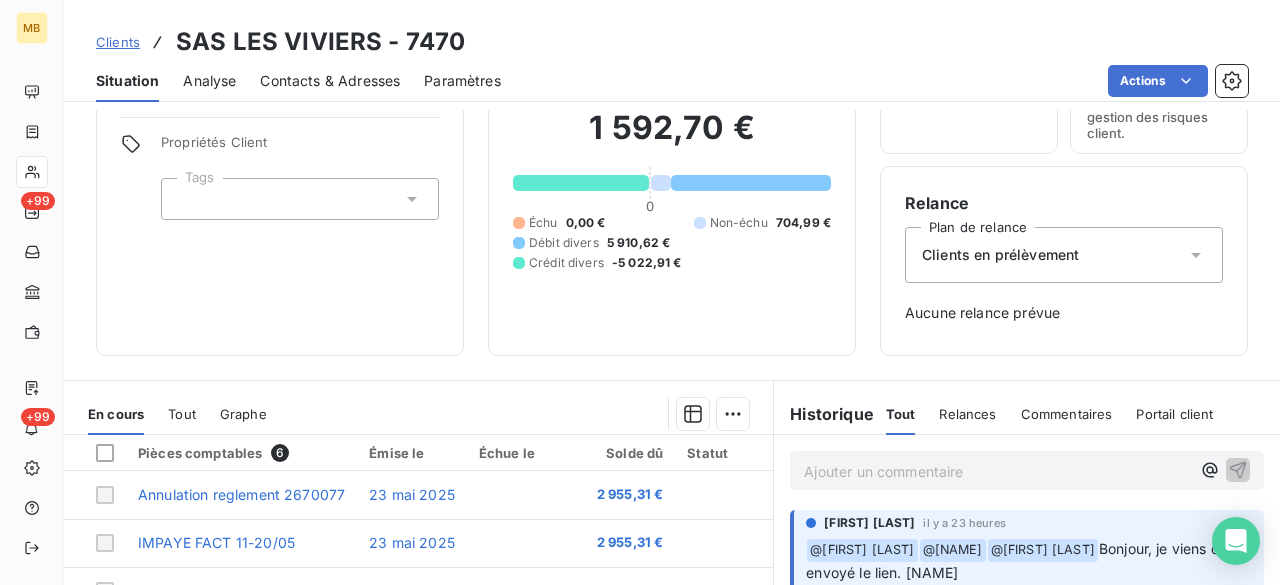 scroll, scrollTop: 154, scrollLeft: 0, axis: vertical 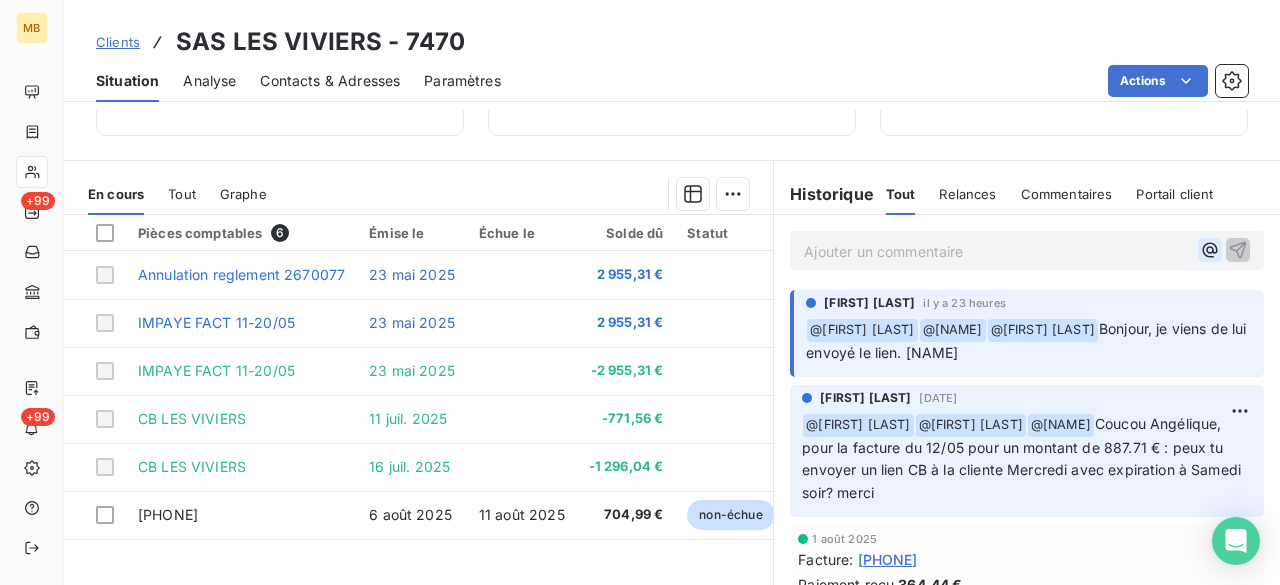 click 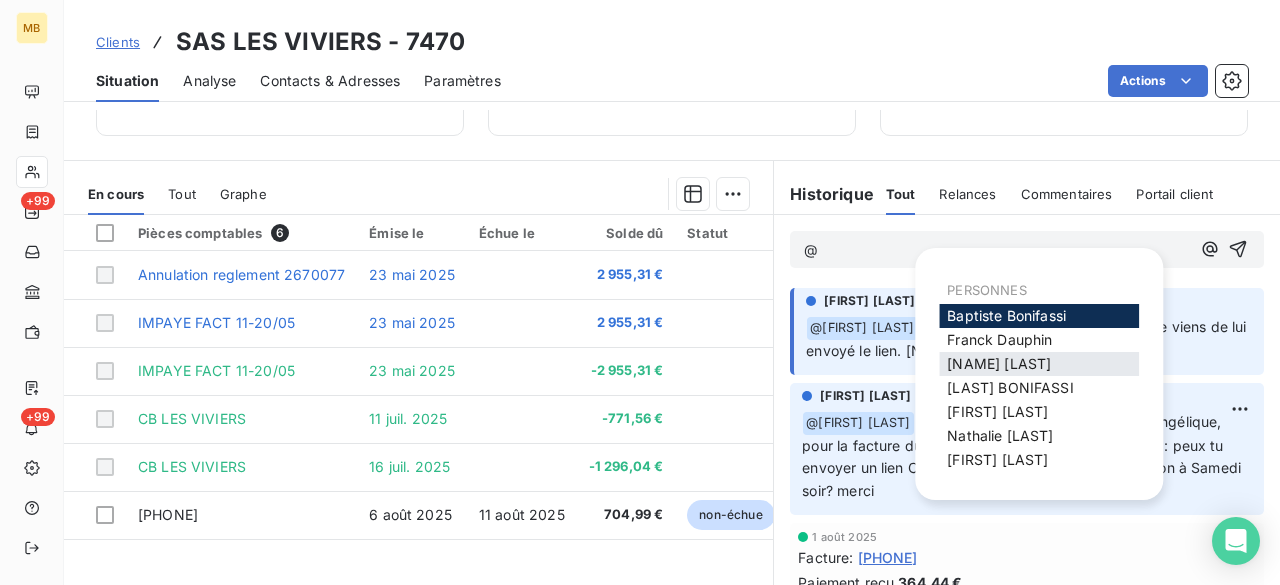 click on "[FIRST]   [LAST]" at bounding box center [999, 363] 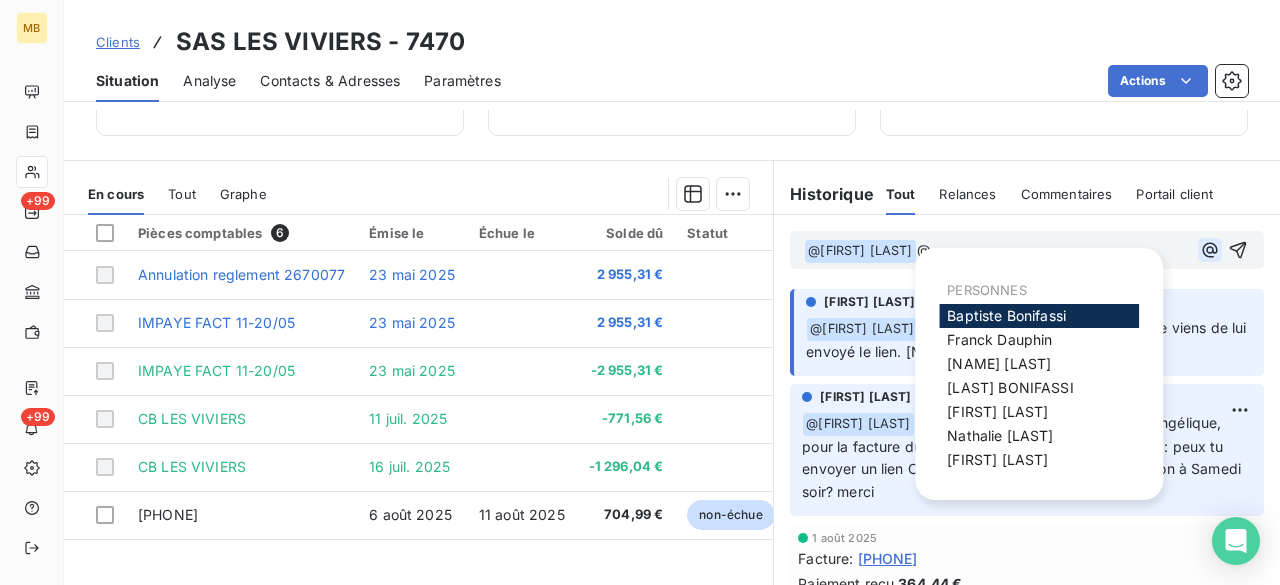 click 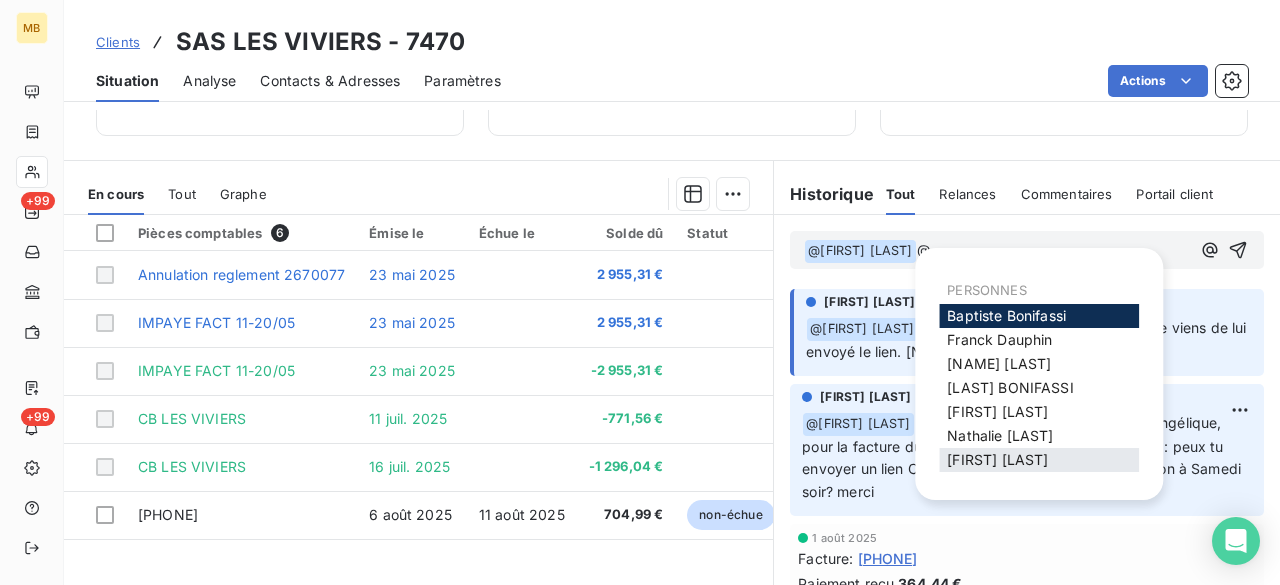 click on "[NAME]" at bounding box center (997, 459) 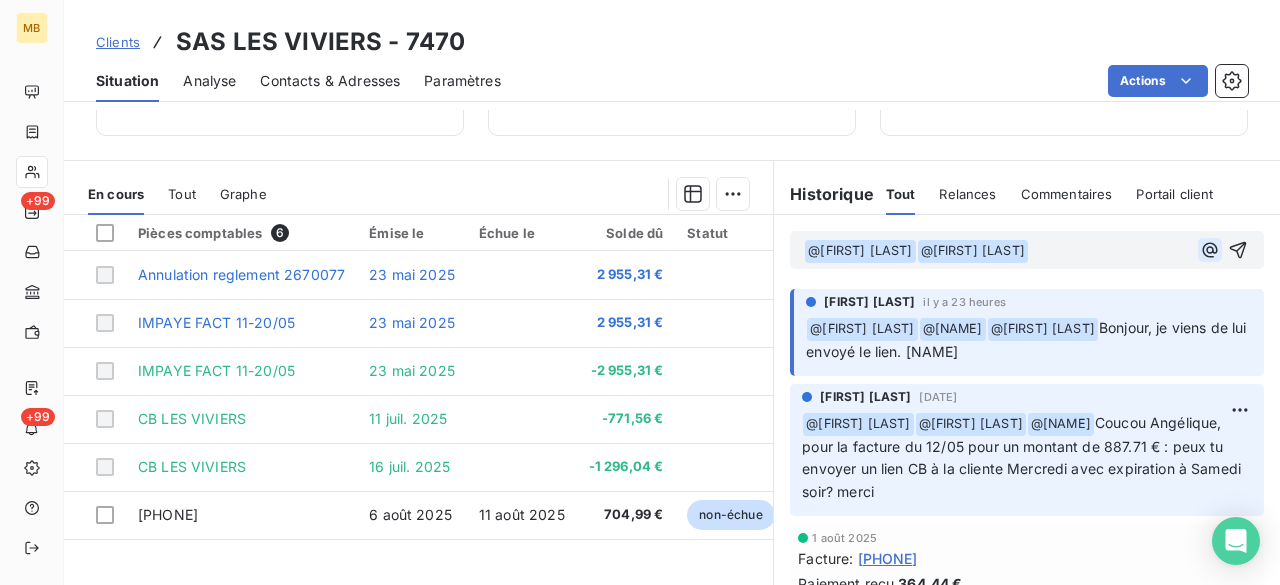 click 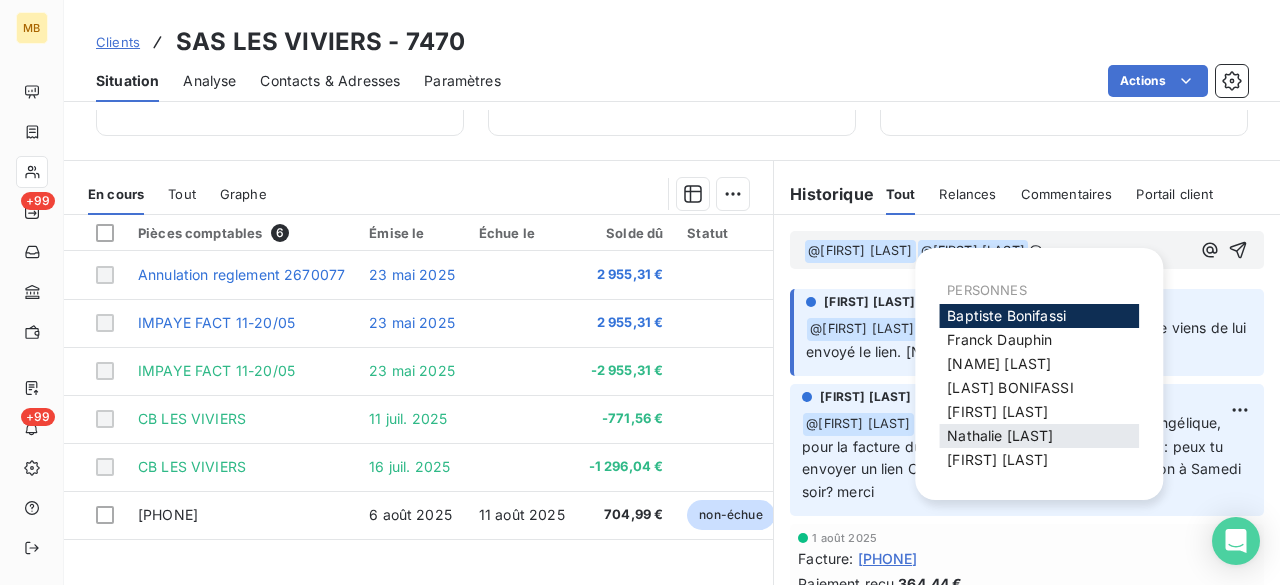 click on "[FIRST]   [LAST]" at bounding box center [1000, 435] 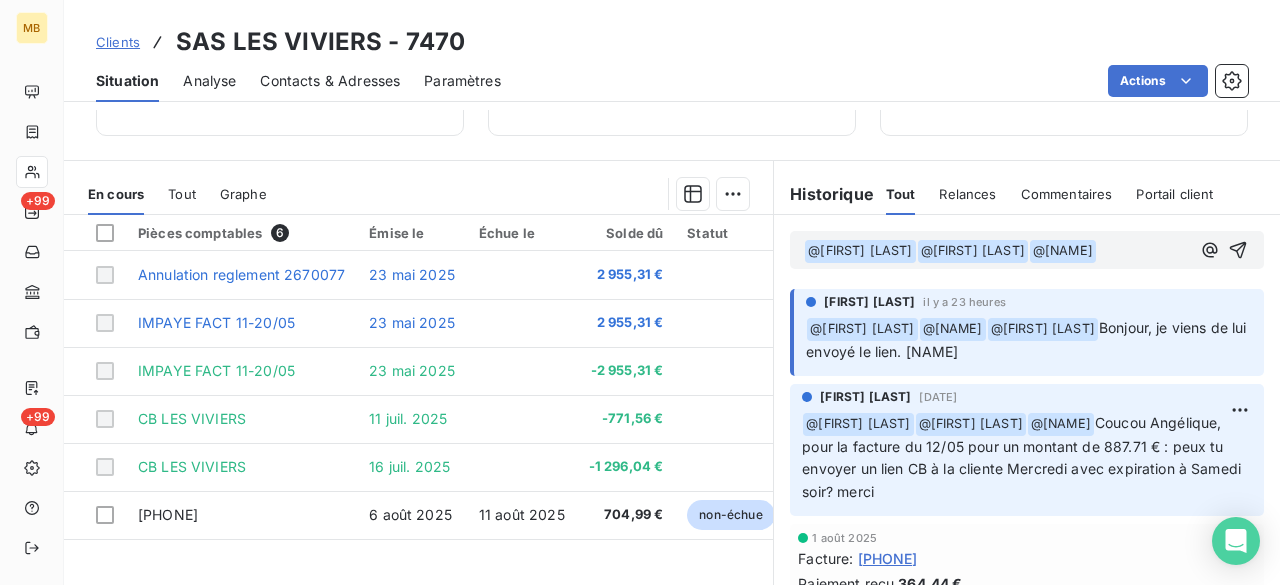 click on "[NAME]" at bounding box center (997, 251) 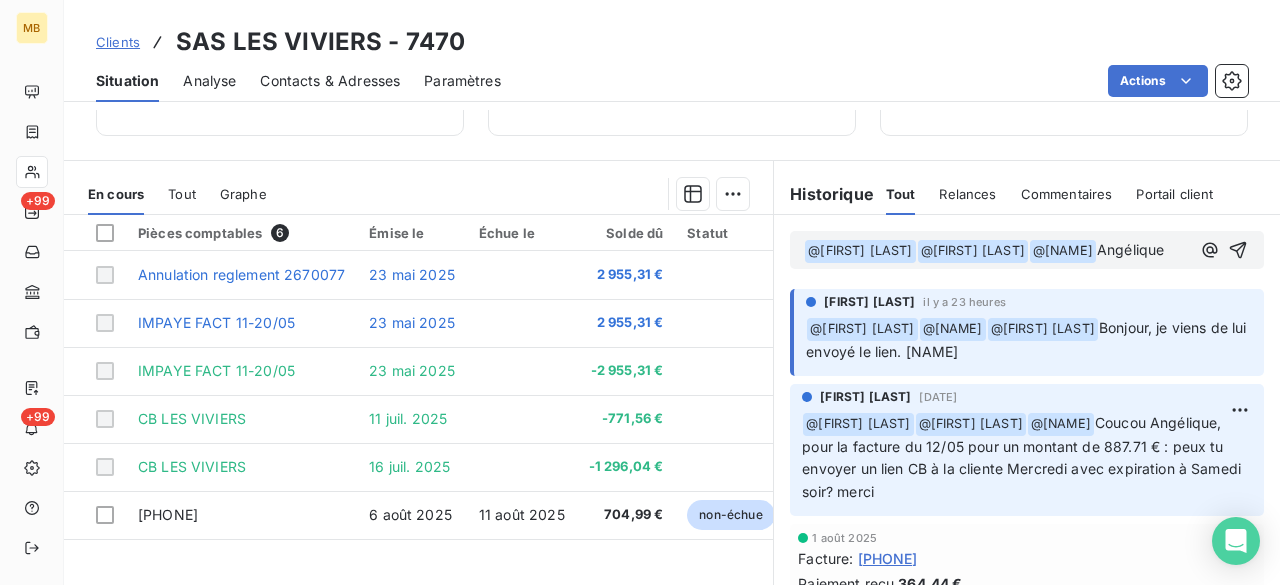 click on "[NAME]" at bounding box center [997, 251] 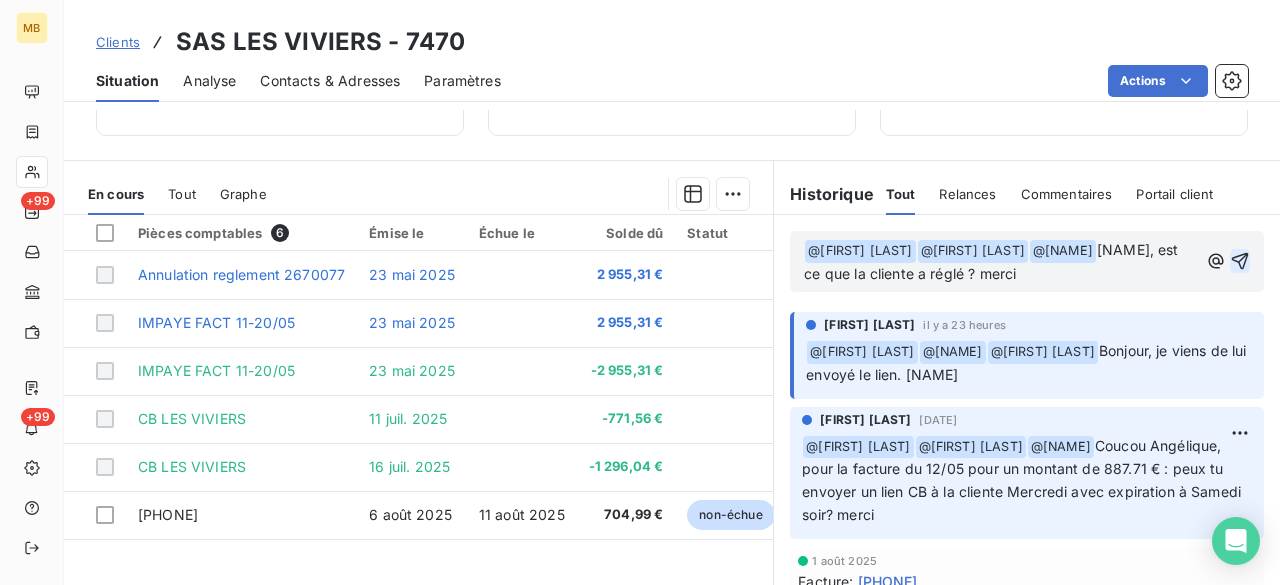 click 